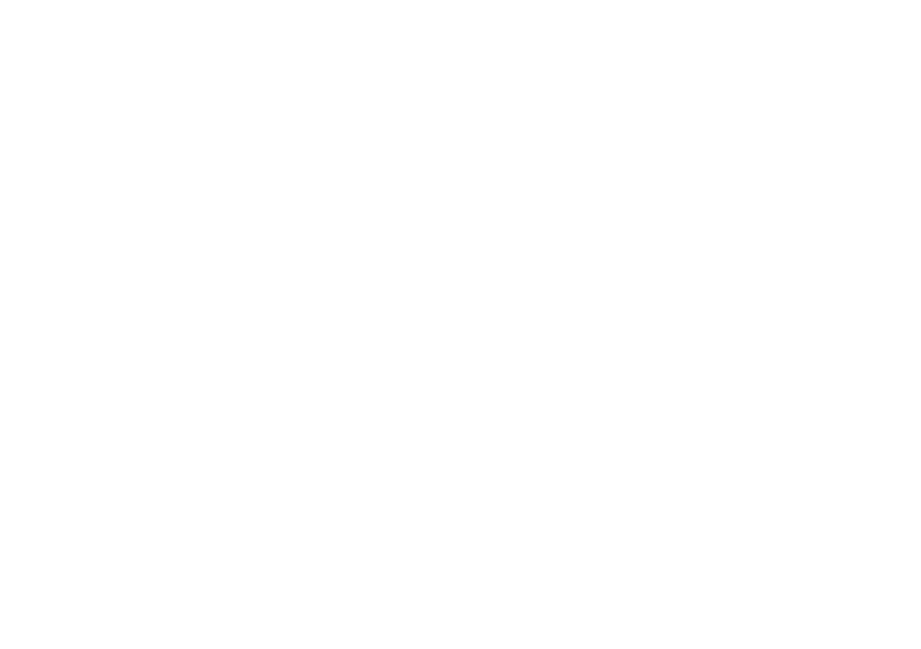 scroll, scrollTop: 0, scrollLeft: 0, axis: both 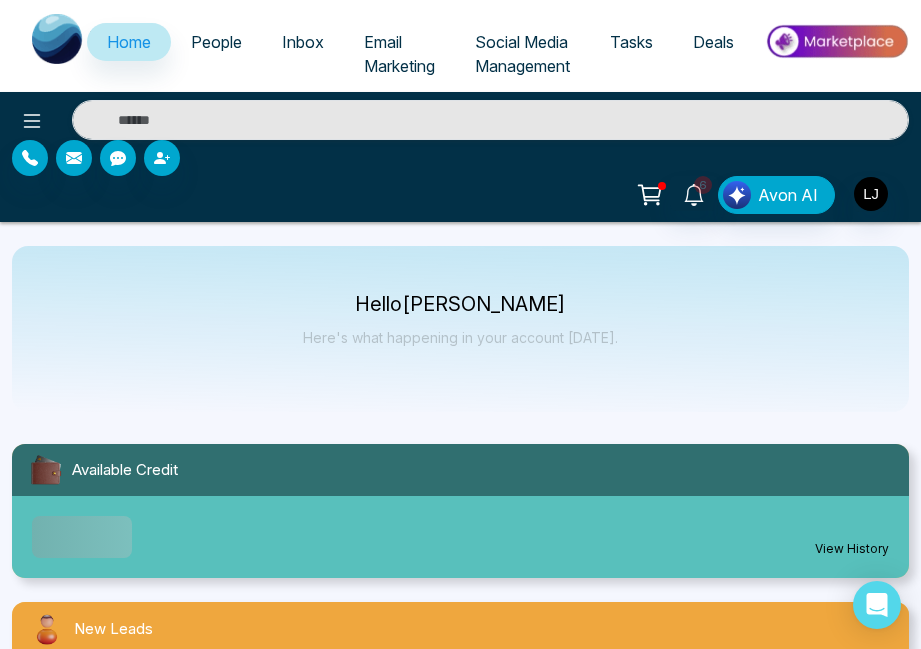 click on "People" at bounding box center [216, 42] 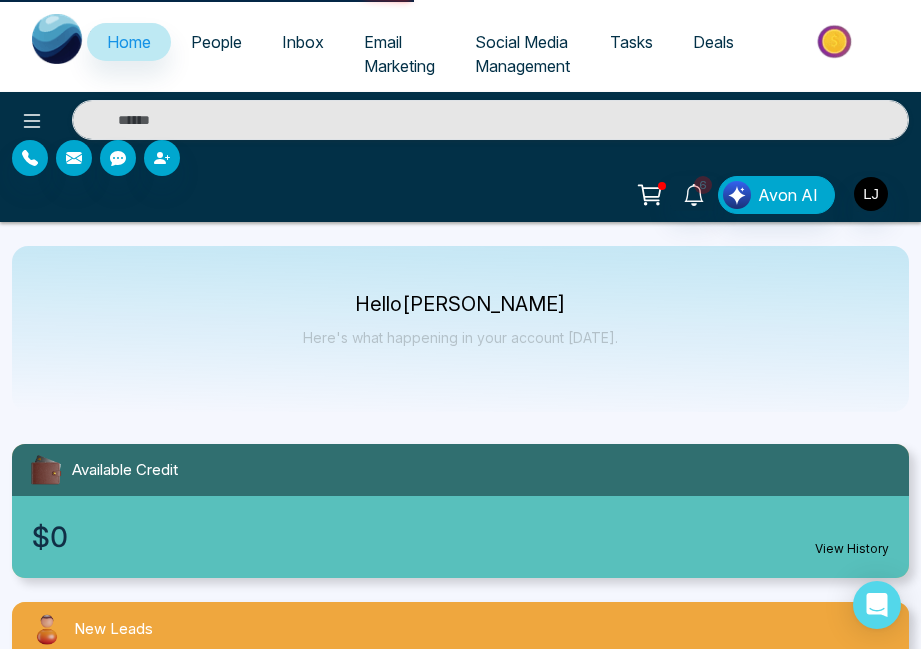 click on "People" at bounding box center (216, 42) 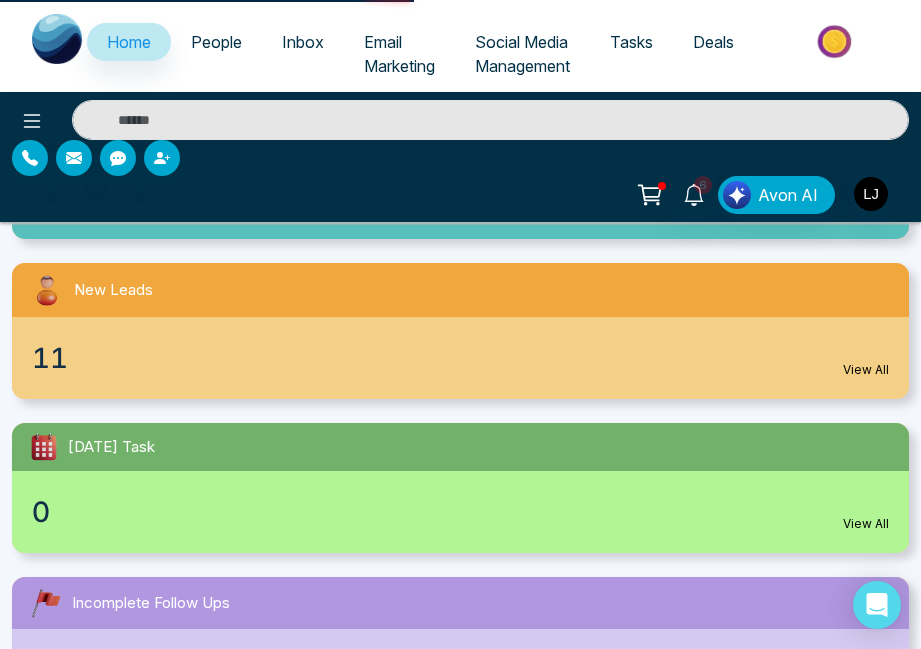scroll, scrollTop: 432, scrollLeft: 0, axis: vertical 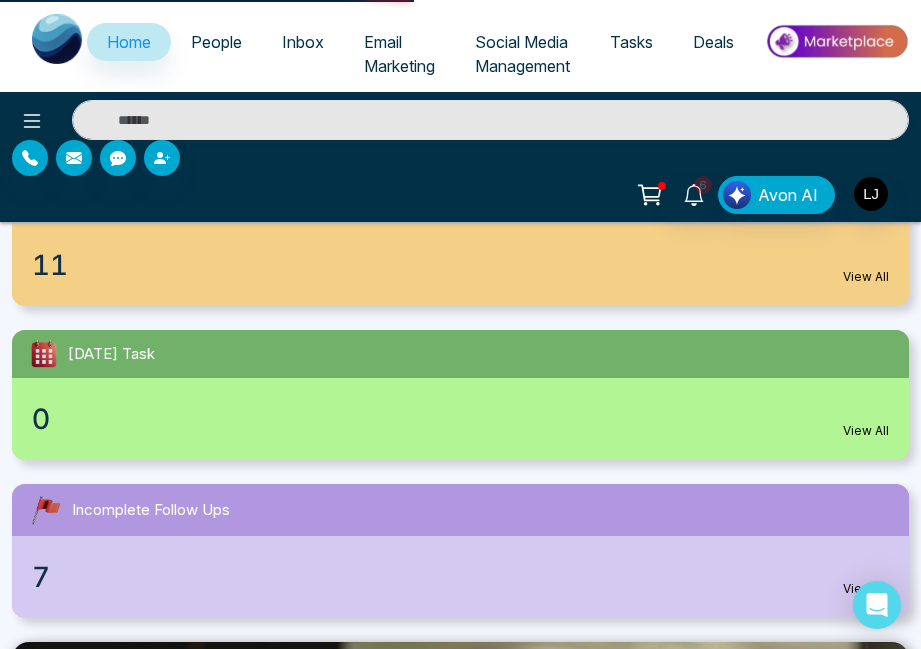 click on "People" at bounding box center [216, 42] 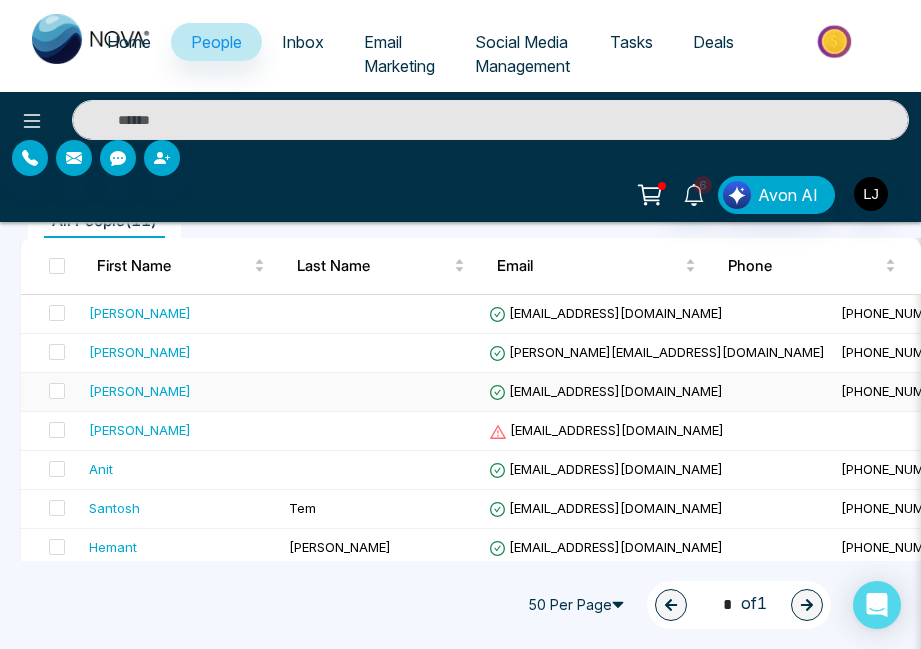 scroll, scrollTop: 298, scrollLeft: 0, axis: vertical 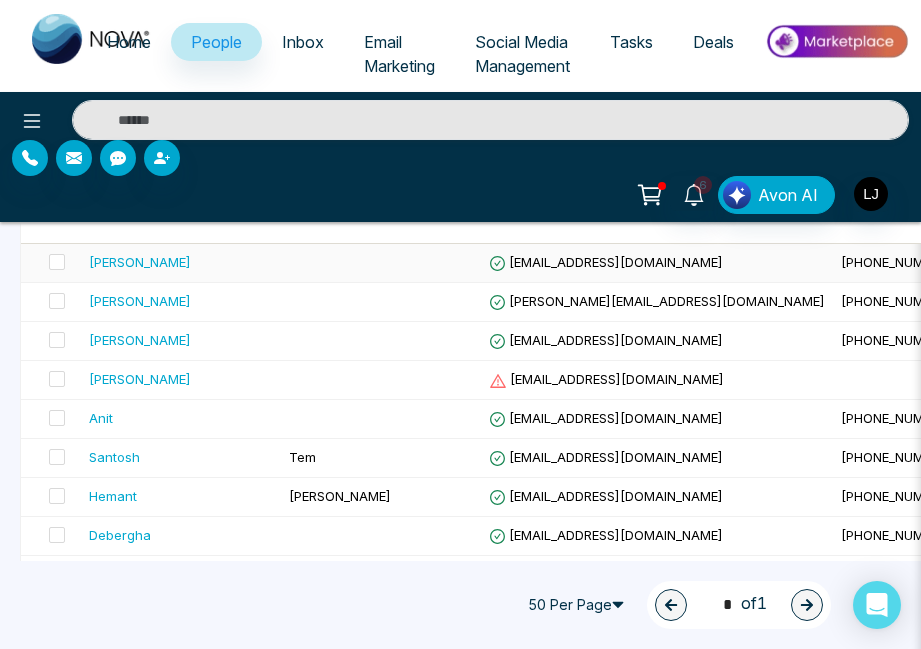 click on "[PERSON_NAME]" at bounding box center (140, 262) 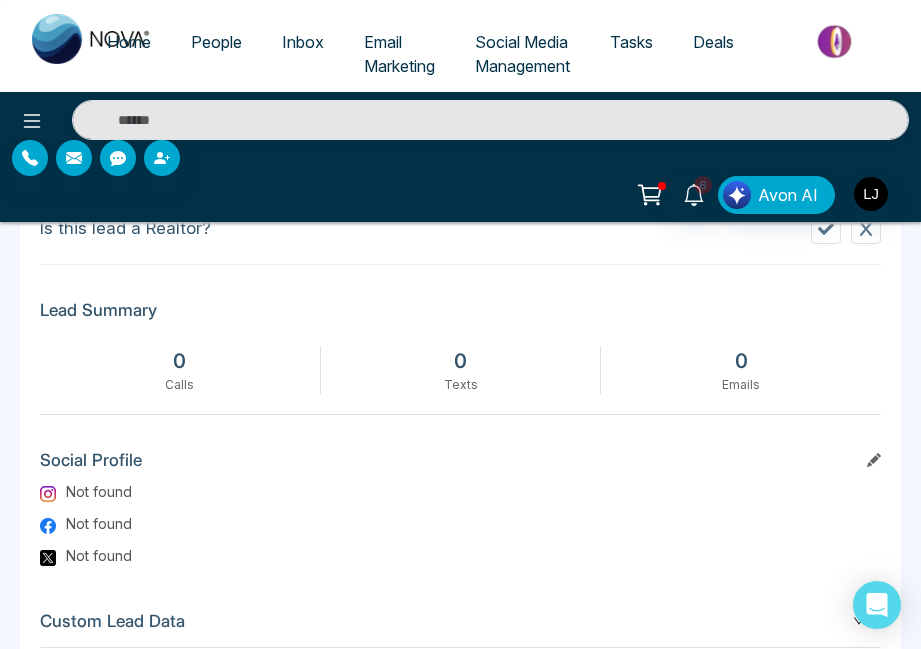 scroll, scrollTop: 1218, scrollLeft: 0, axis: vertical 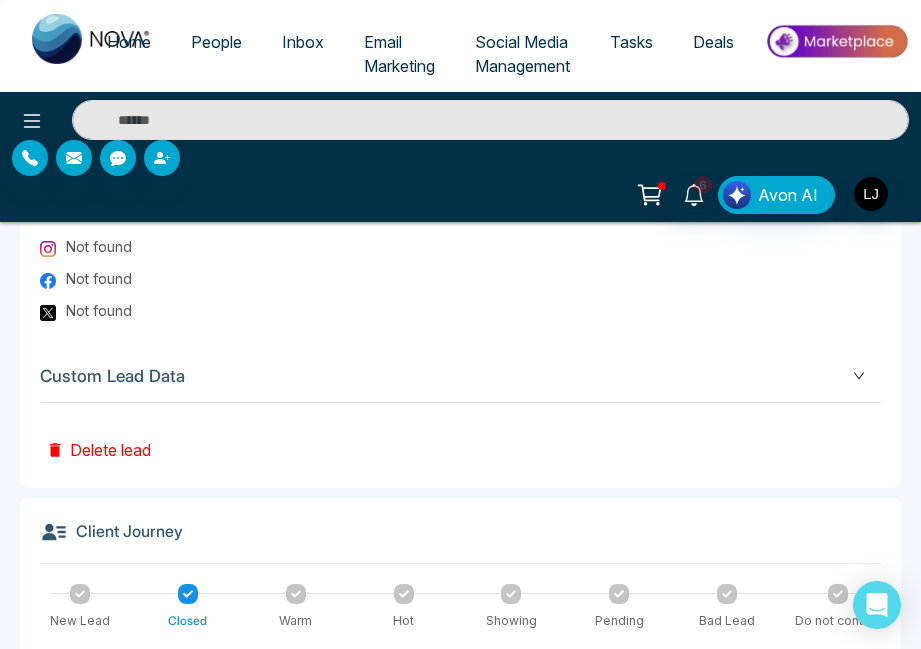 click on "Custom Lead Data" at bounding box center (460, 376) 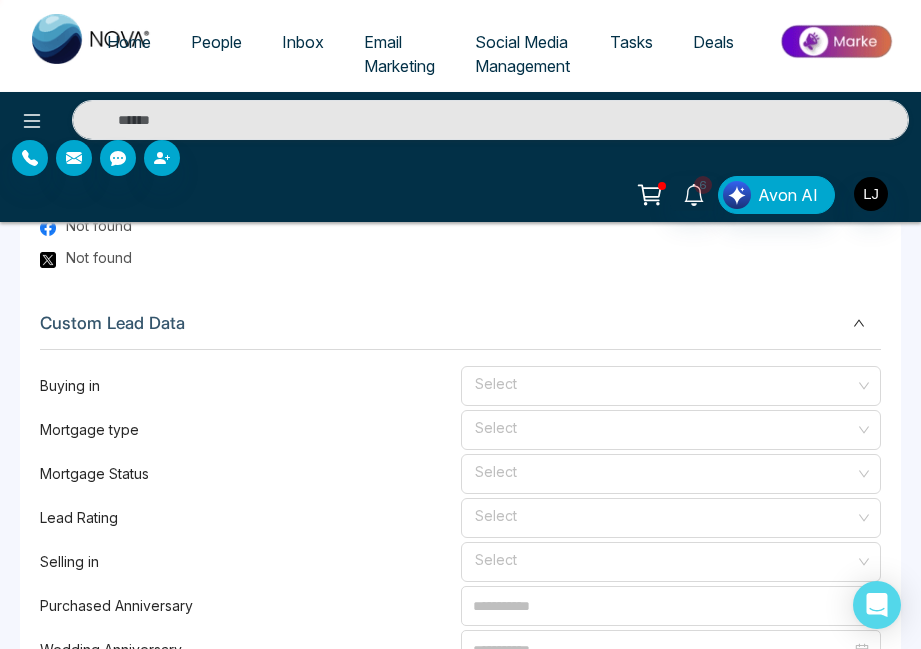 scroll, scrollTop: 1352, scrollLeft: 0, axis: vertical 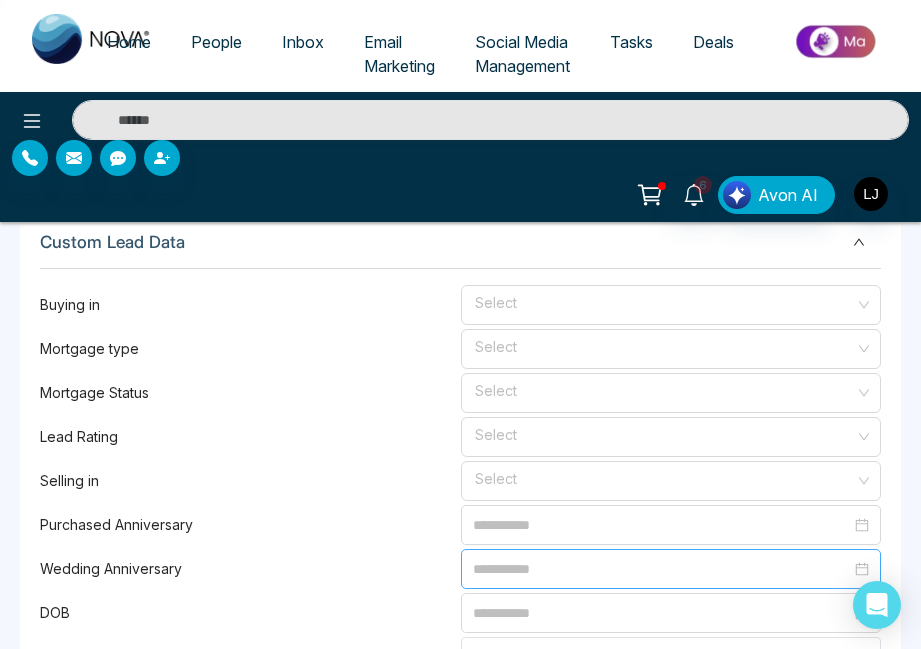 click at bounding box center (662, 569) 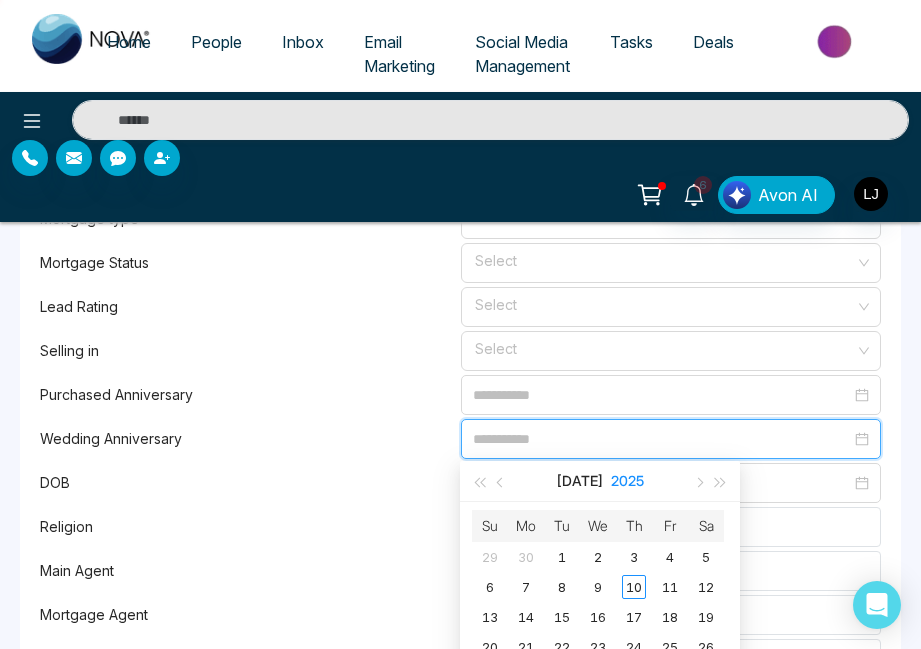 scroll, scrollTop: 1527, scrollLeft: 0, axis: vertical 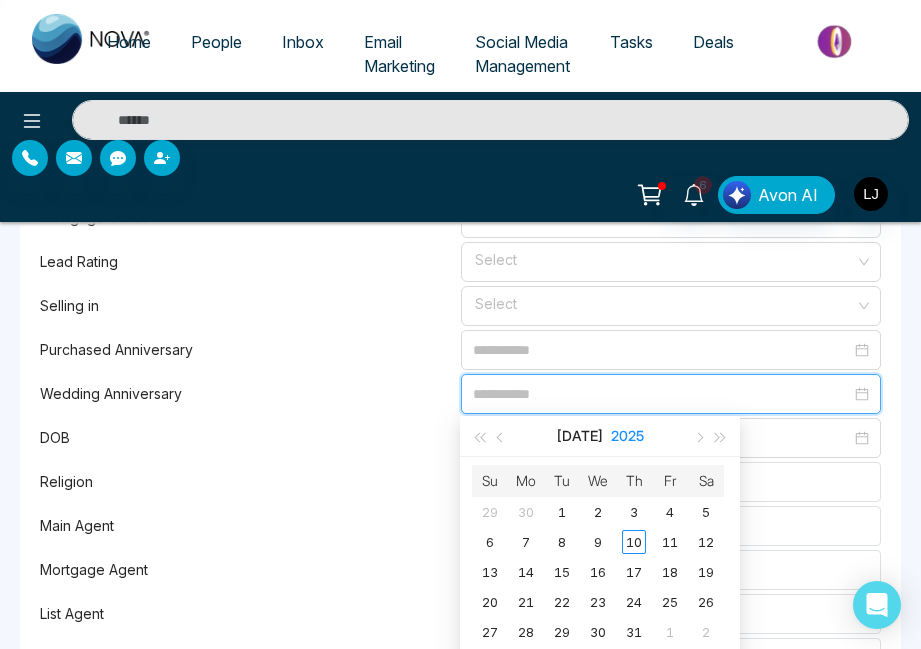 type on "**********" 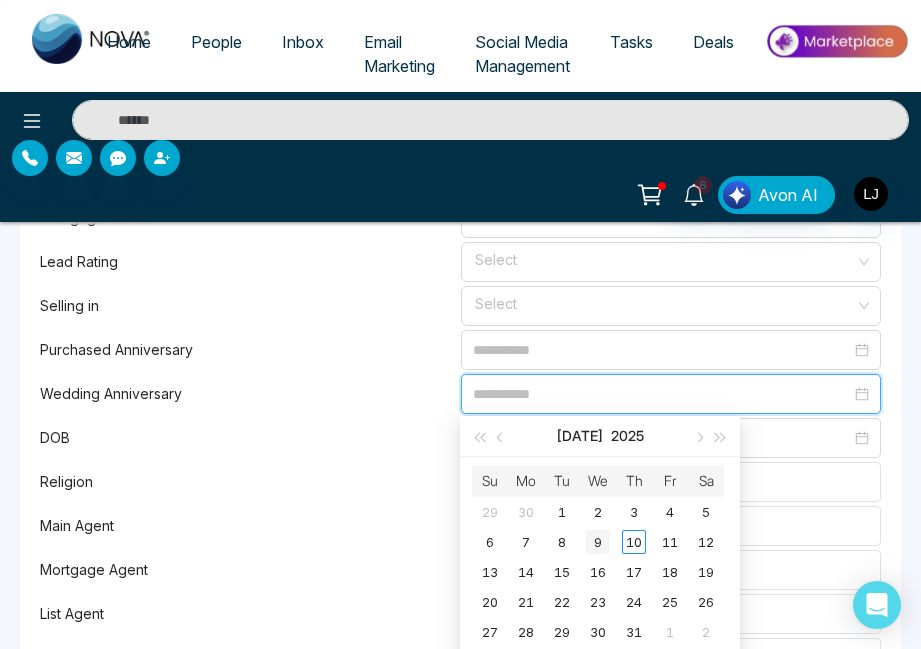 type on "**********" 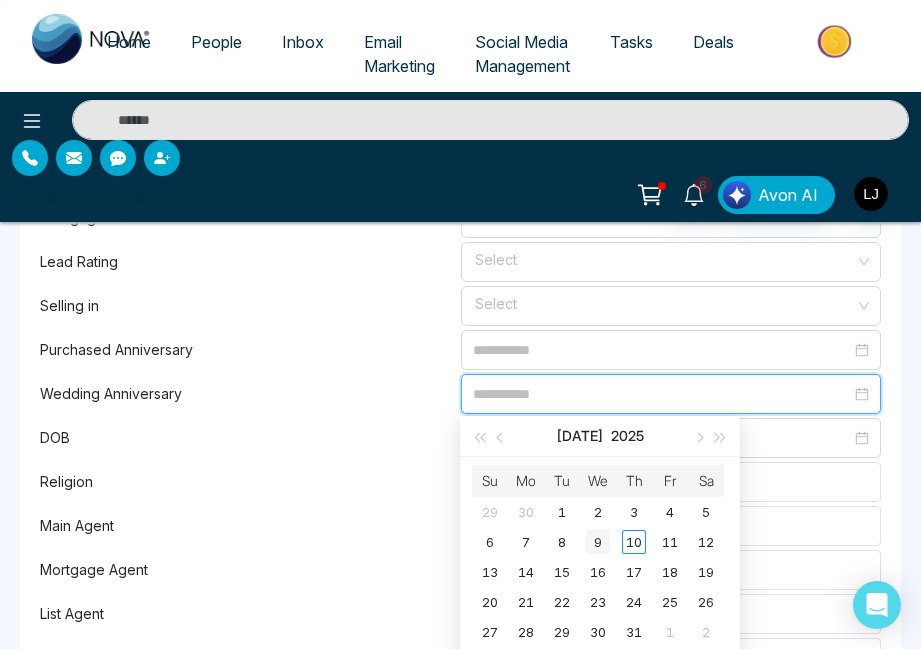 type on "**********" 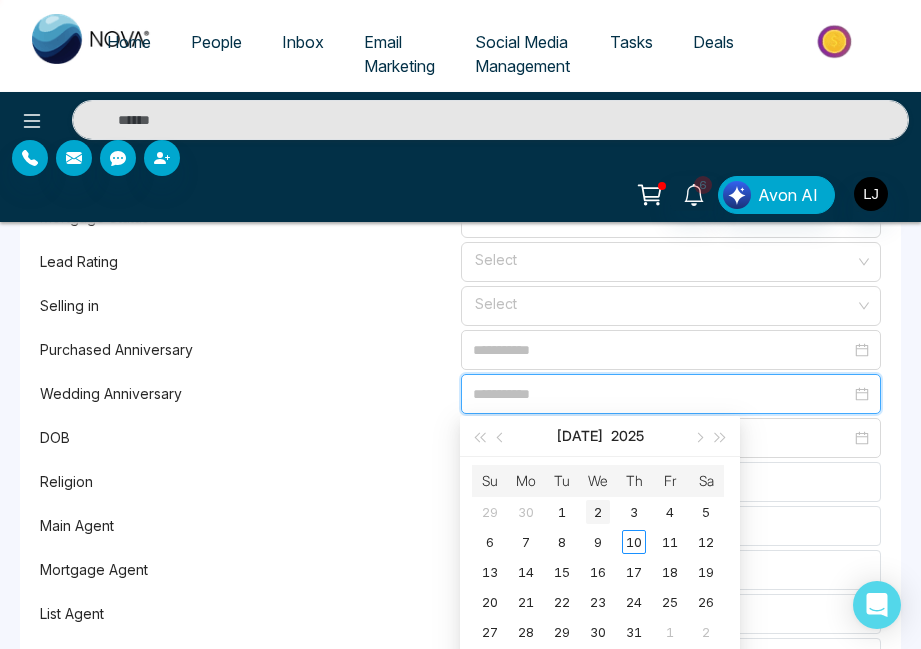 type on "**********" 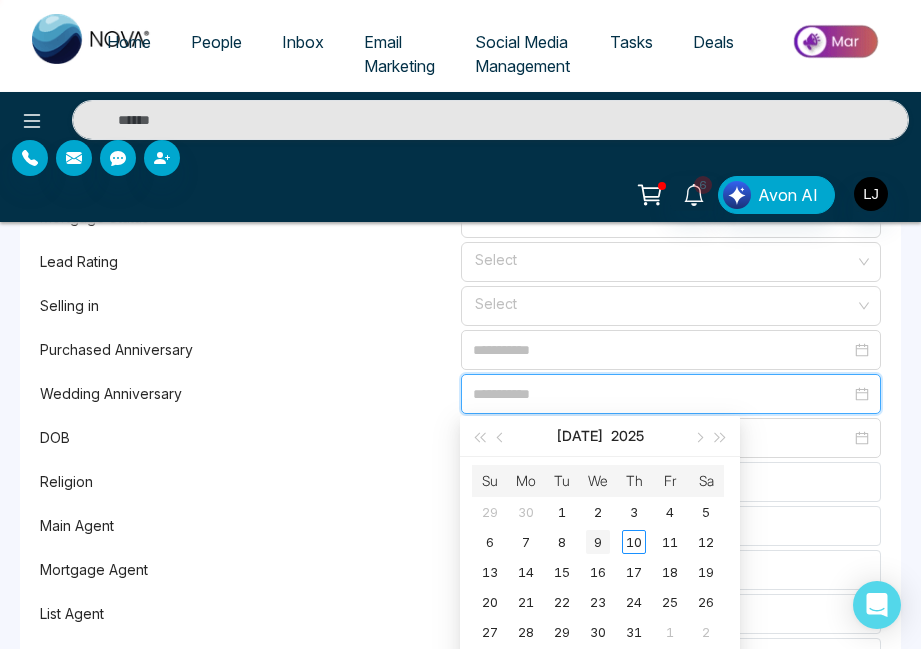 type on "**********" 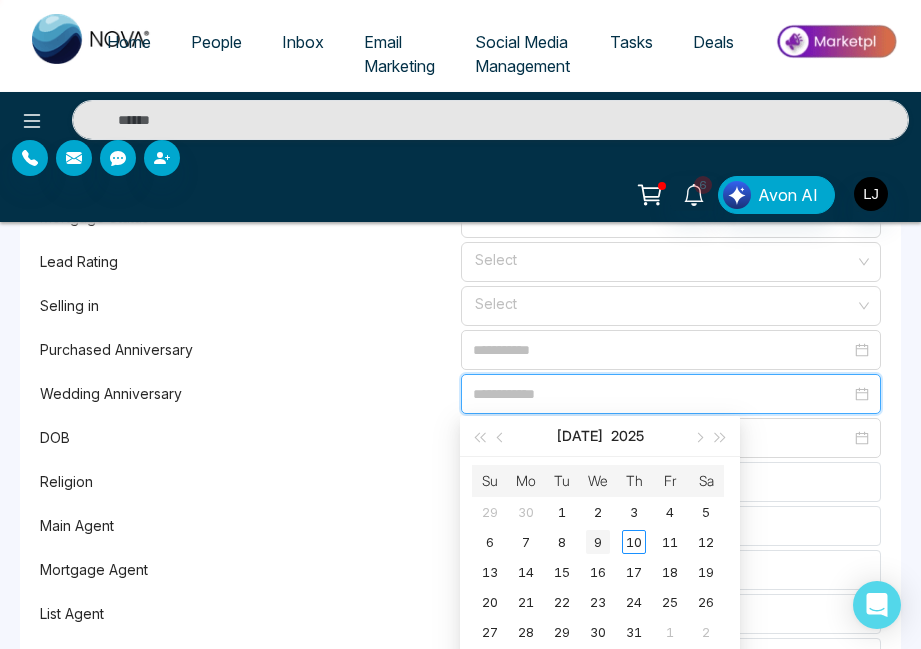 click on "9" at bounding box center (598, 542) 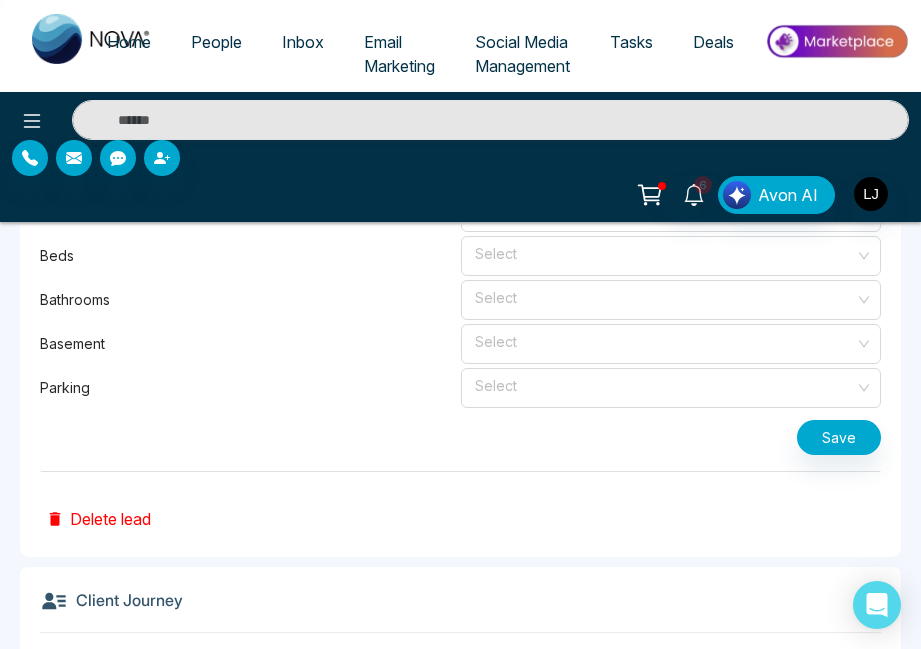 scroll, scrollTop: 2374, scrollLeft: 0, axis: vertical 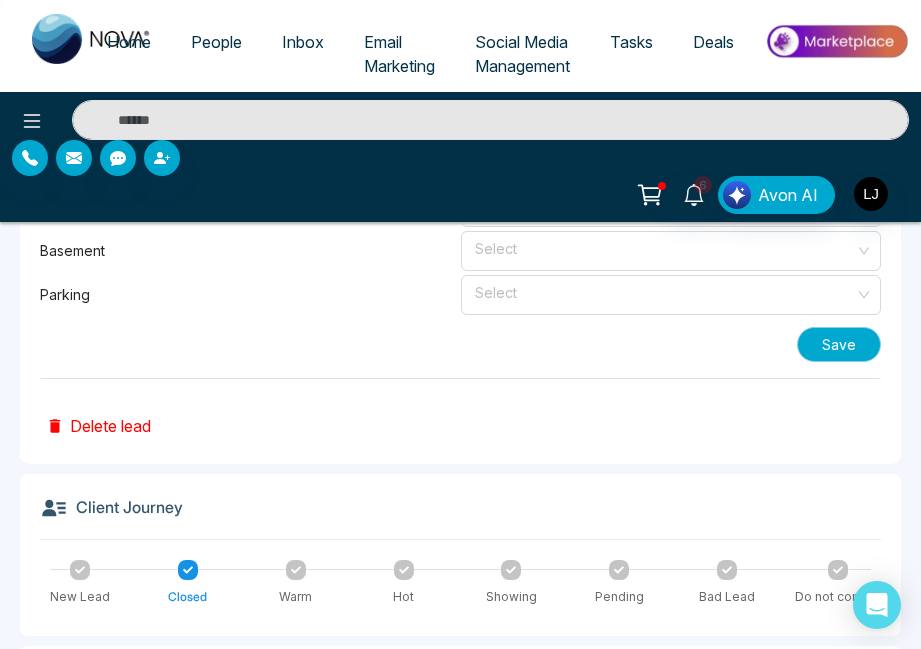 click on "Save" at bounding box center (839, 344) 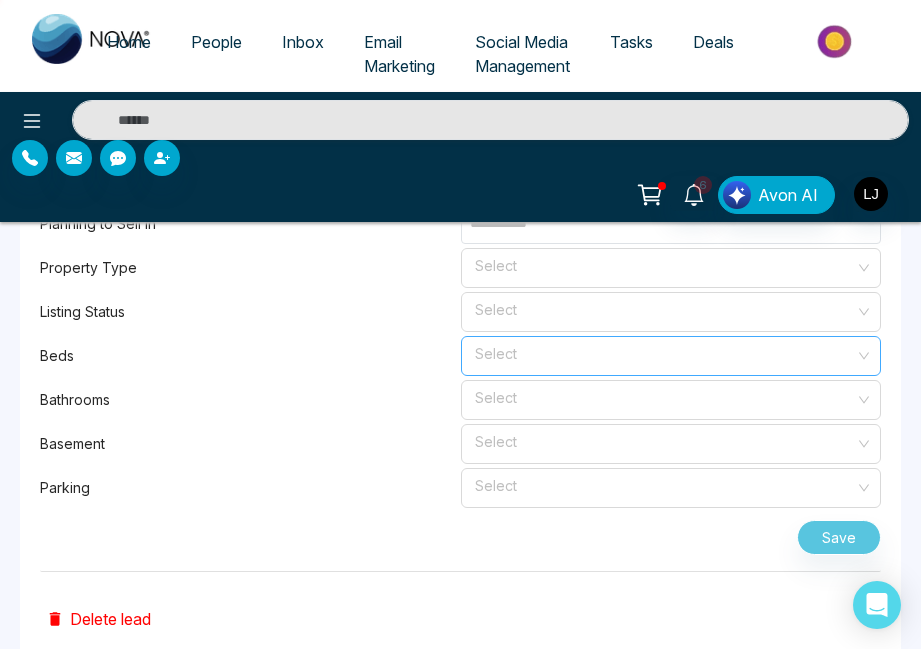 scroll, scrollTop: 2174, scrollLeft: 0, axis: vertical 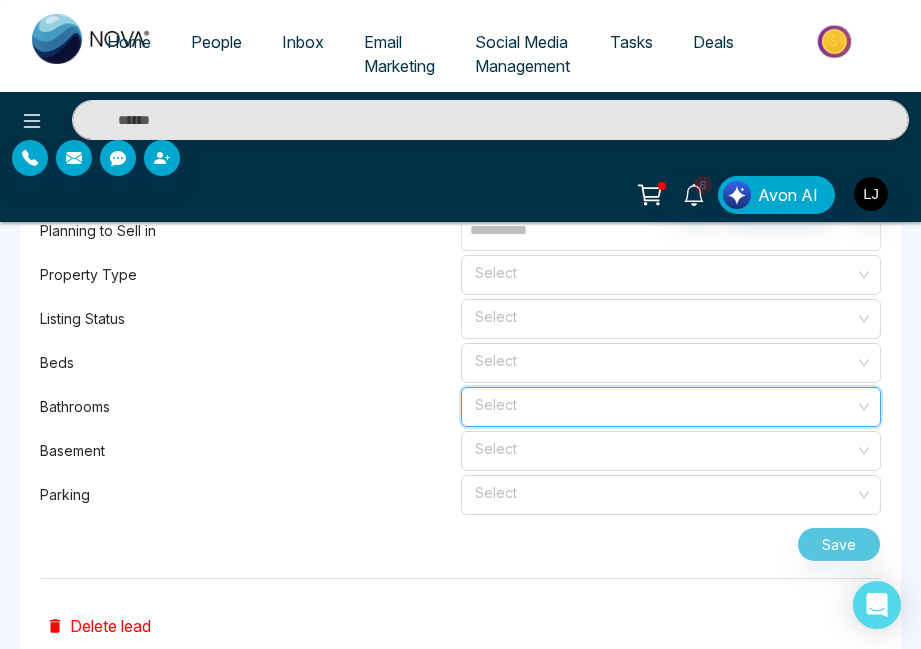 click at bounding box center (664, 403) 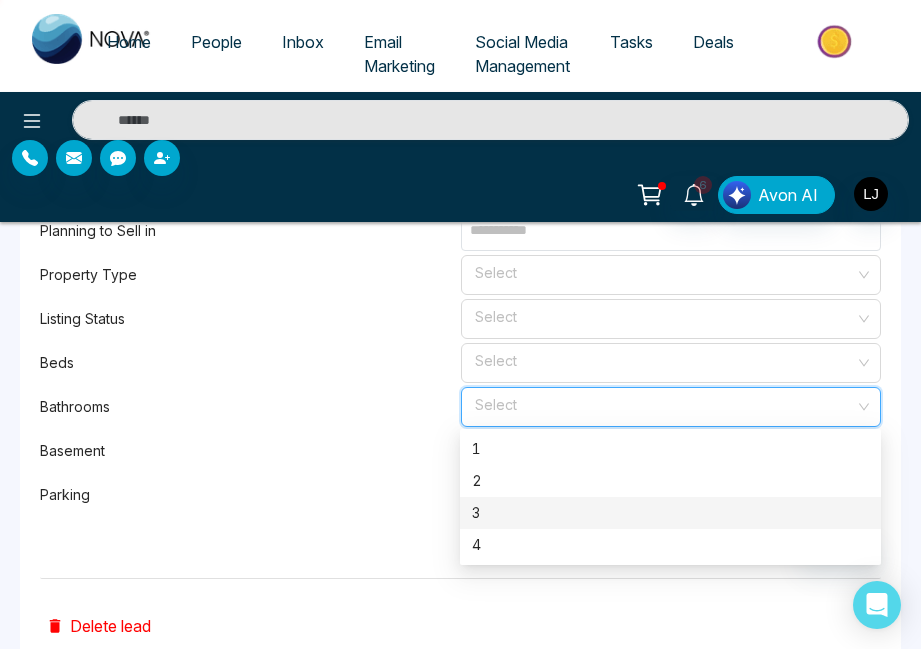 click on "3" at bounding box center (670, 513) 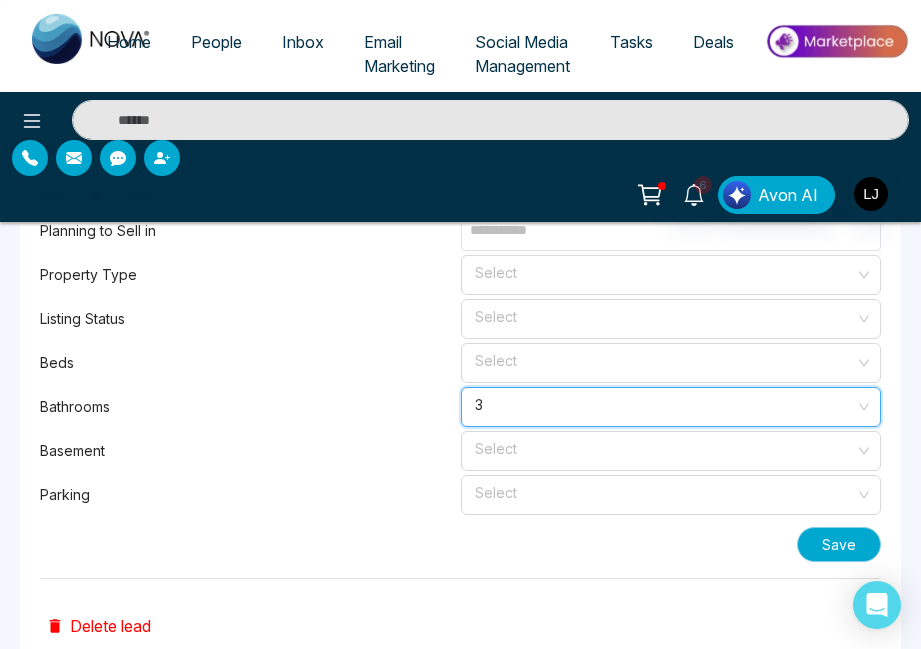 click on "Save" at bounding box center (839, 544) 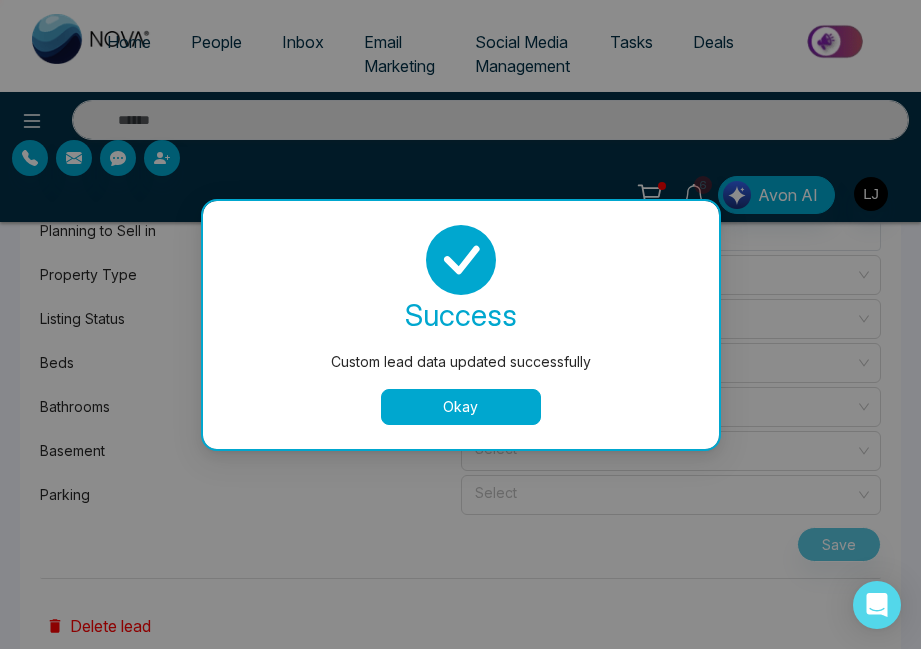 click on "Okay" at bounding box center (461, 407) 